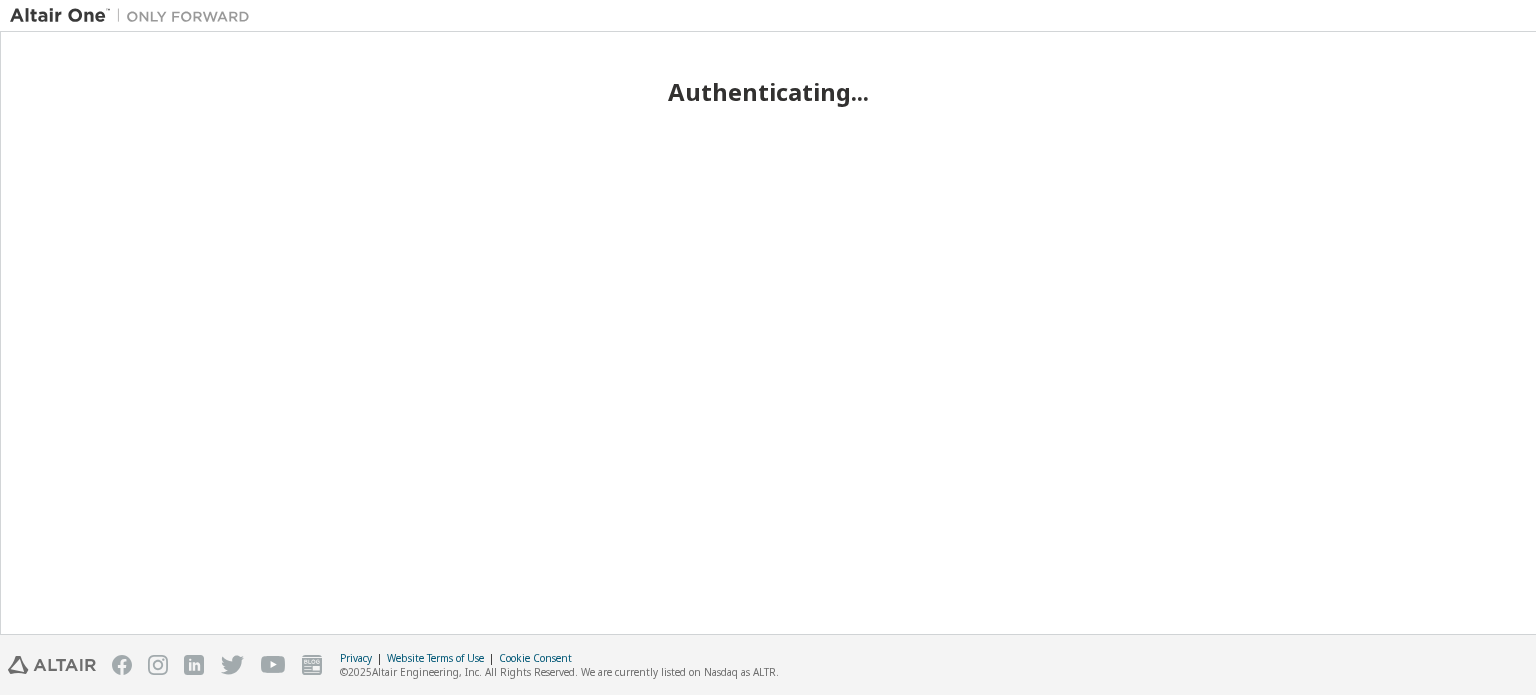 scroll, scrollTop: 0, scrollLeft: 0, axis: both 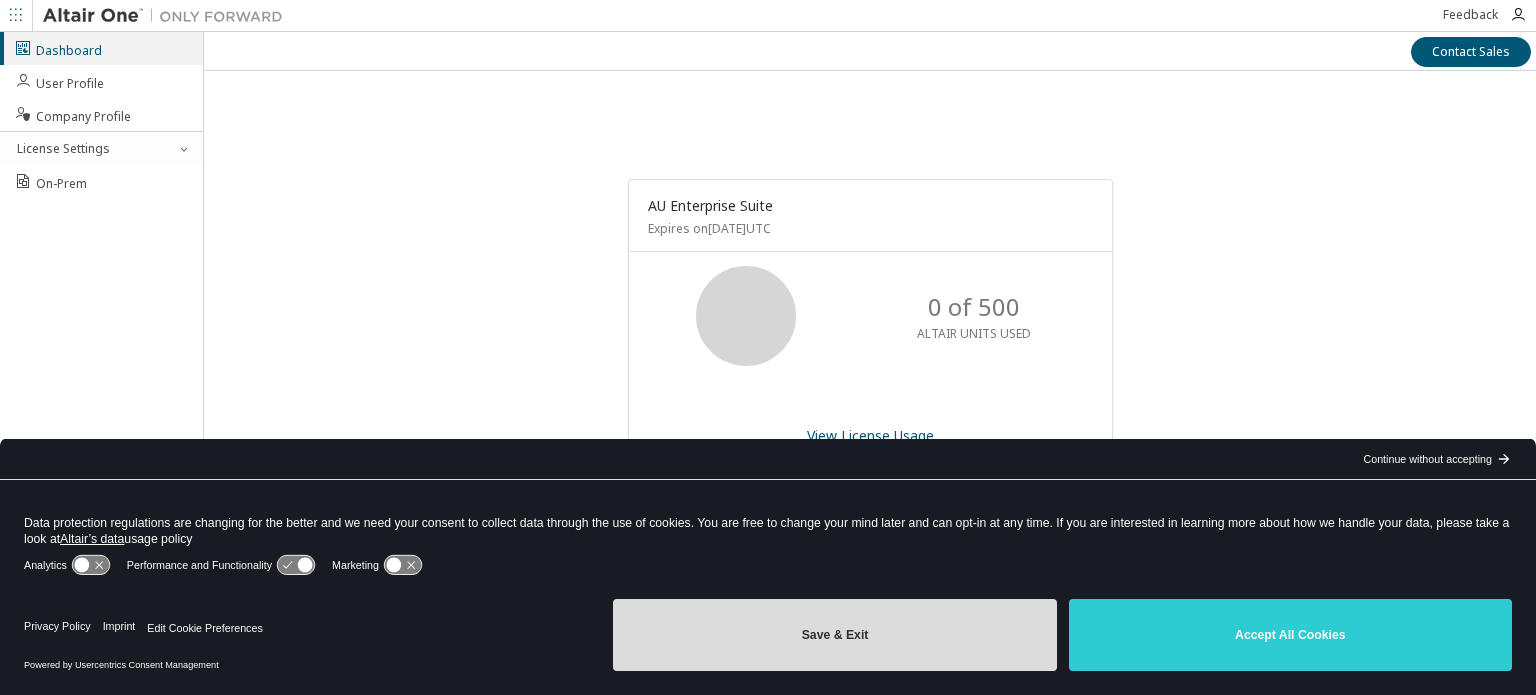 click on "Save & Exit" at bounding box center (834, 635) 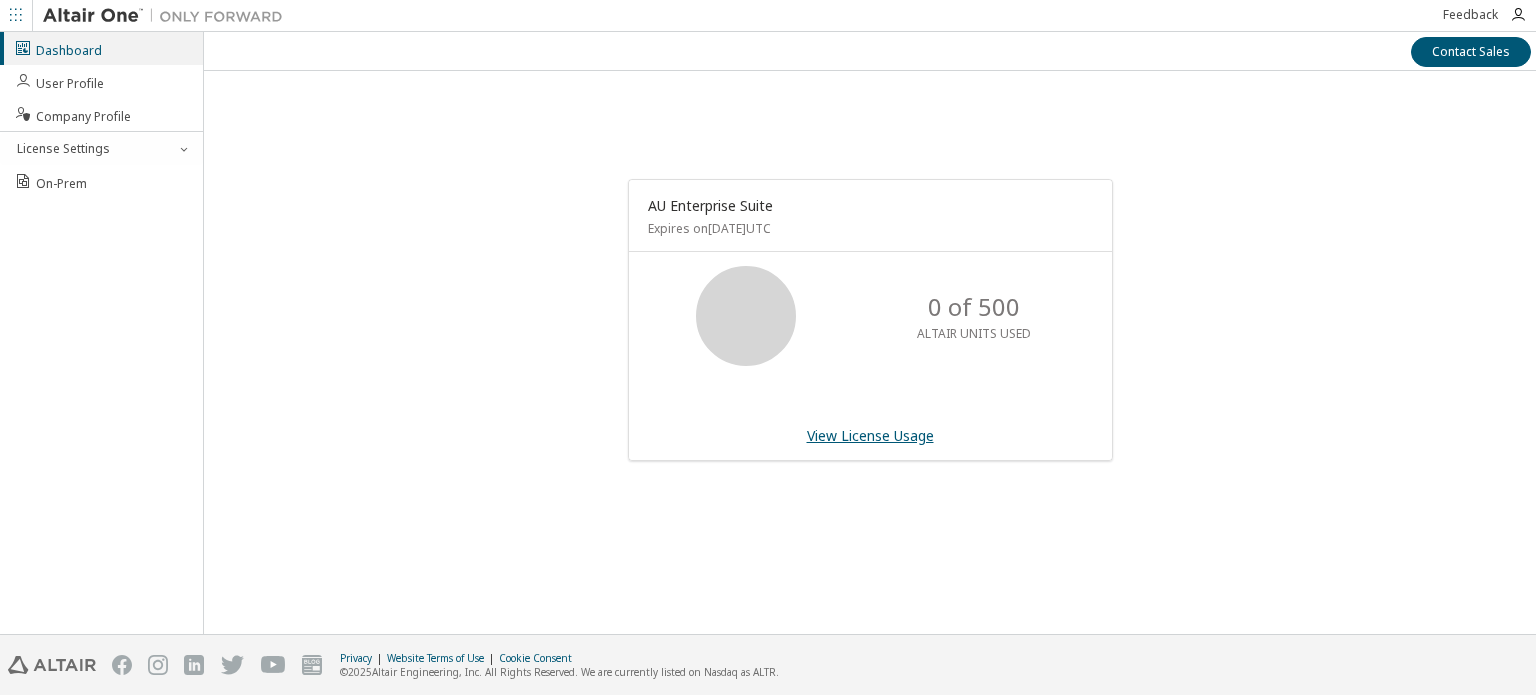 click on "View License Usage" at bounding box center (870, 435) 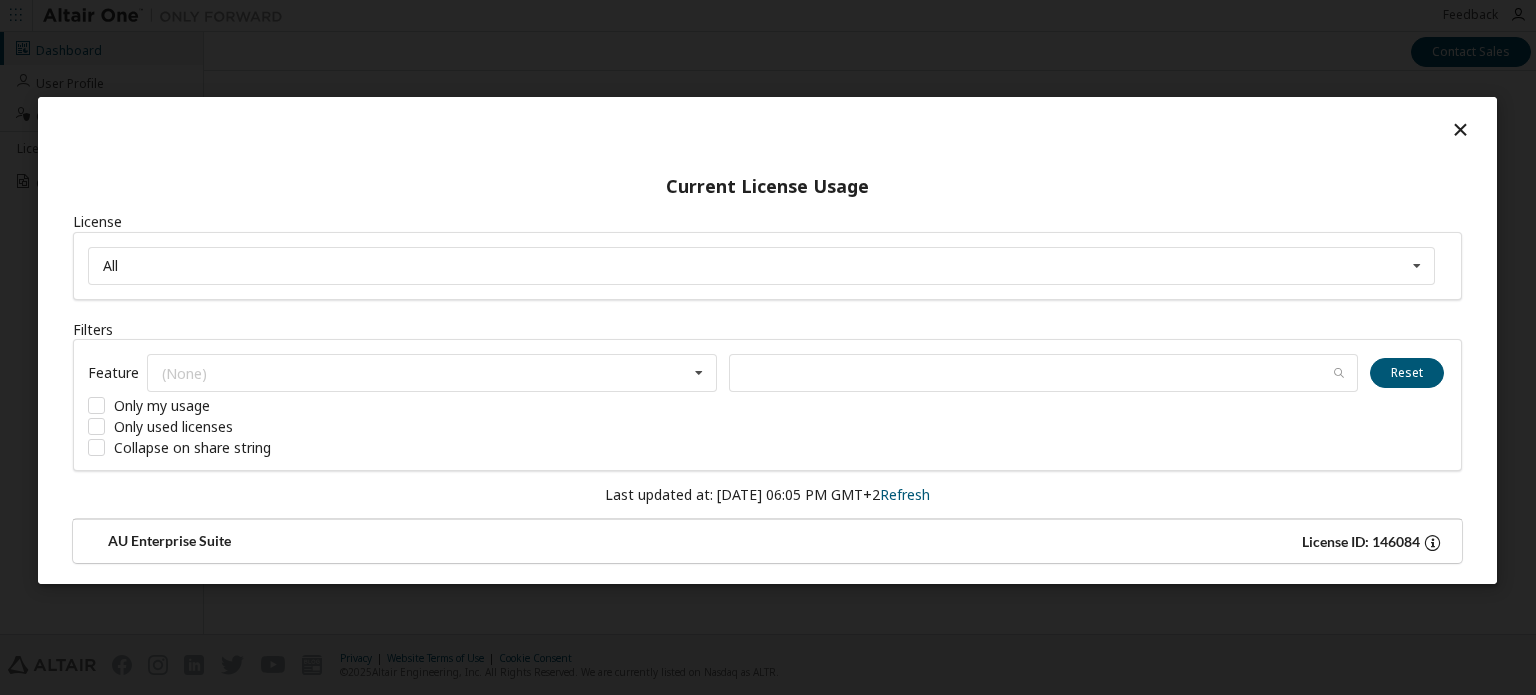 click on "AU Enterprise Suite" at bounding box center (427, 542) 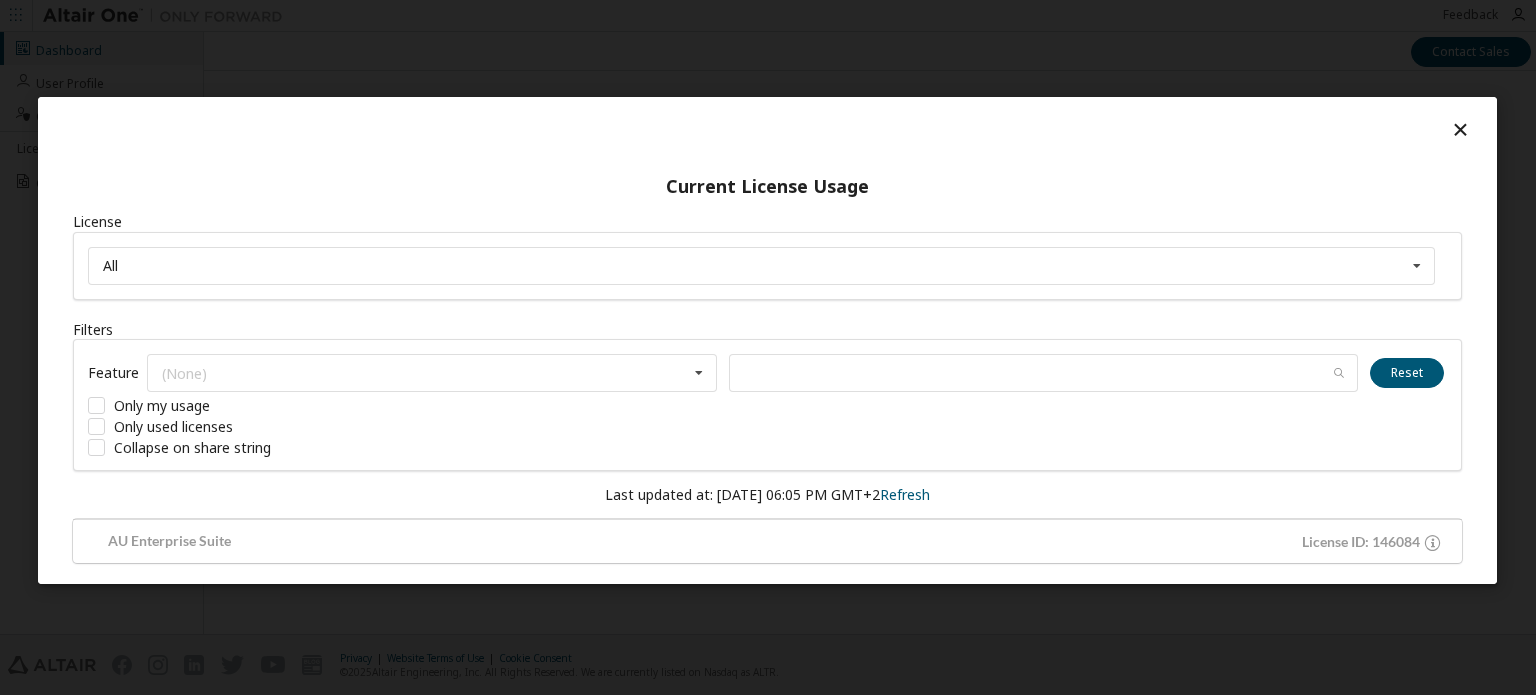 click at bounding box center [1460, 129] 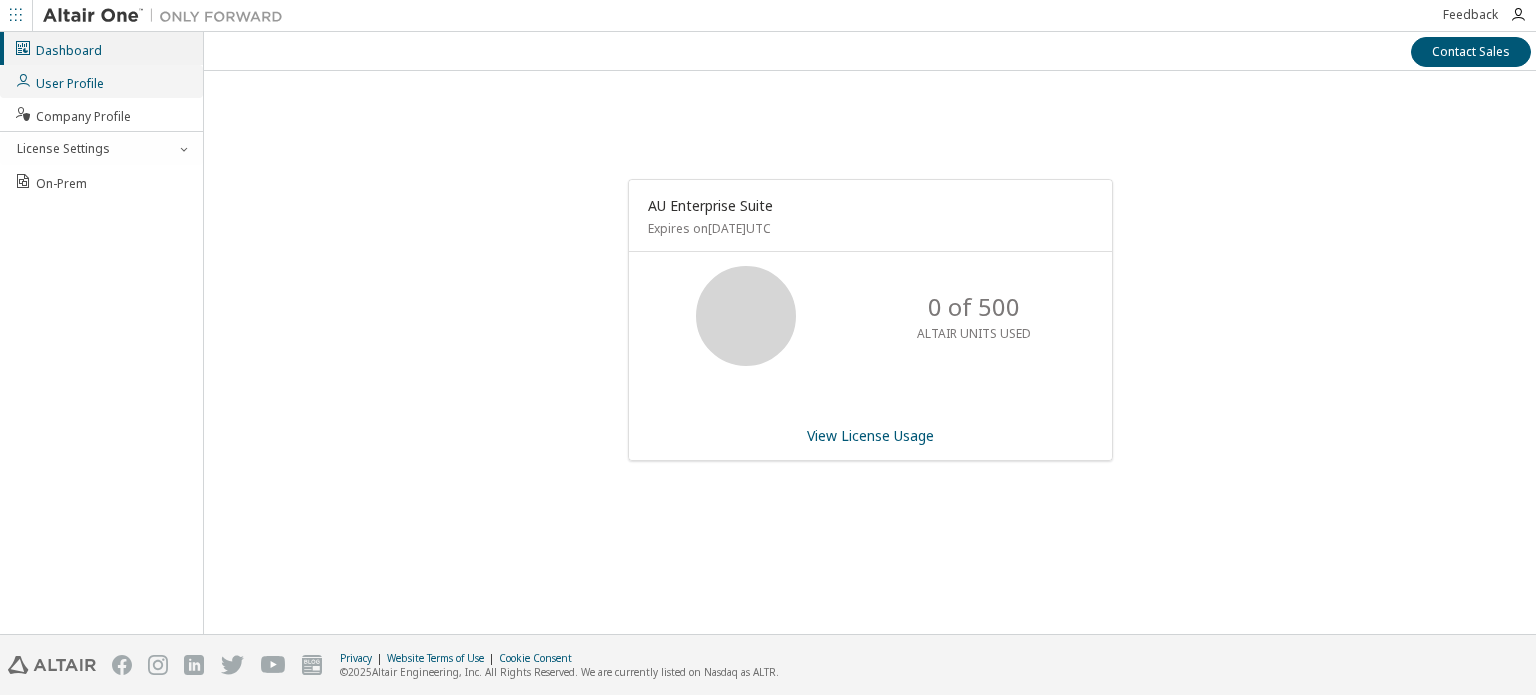 click on "User Profile" at bounding box center [59, 81] 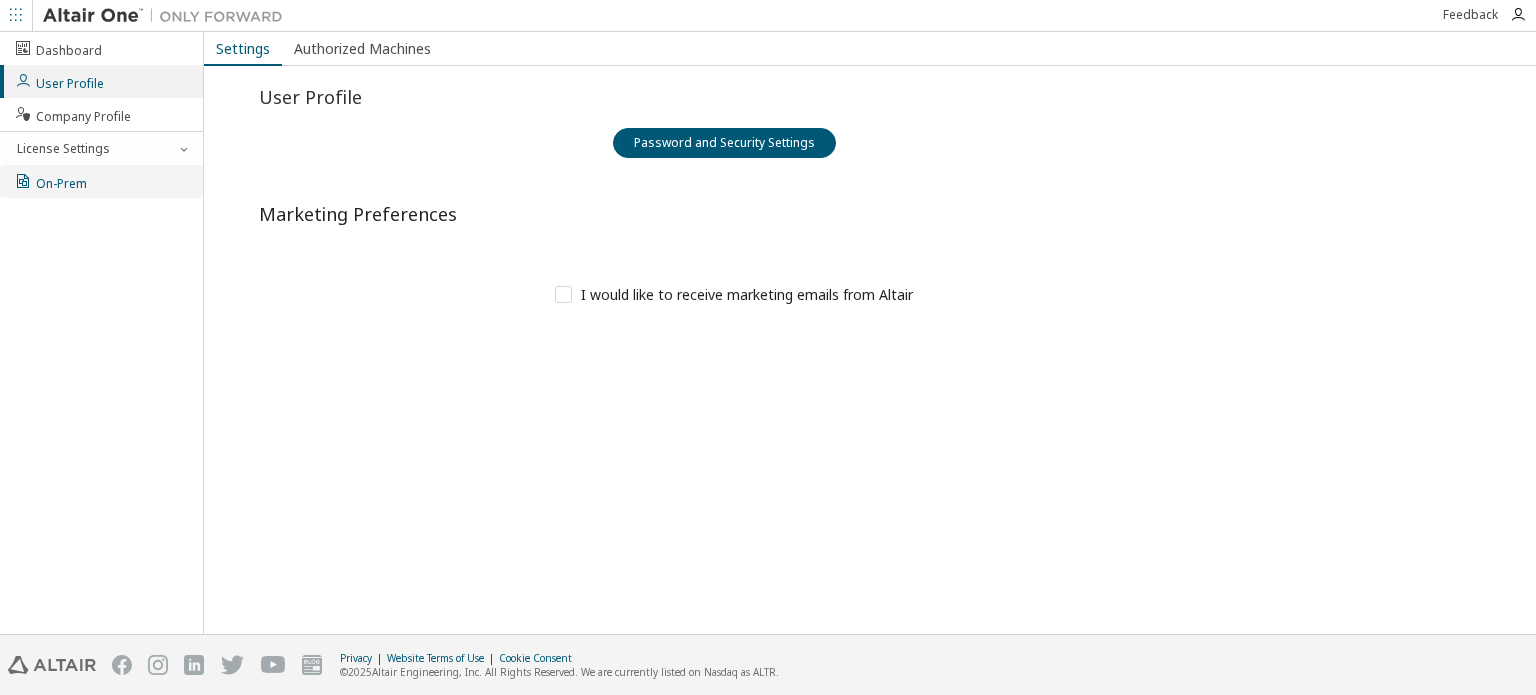 click on "On-Prem" at bounding box center [50, 181] 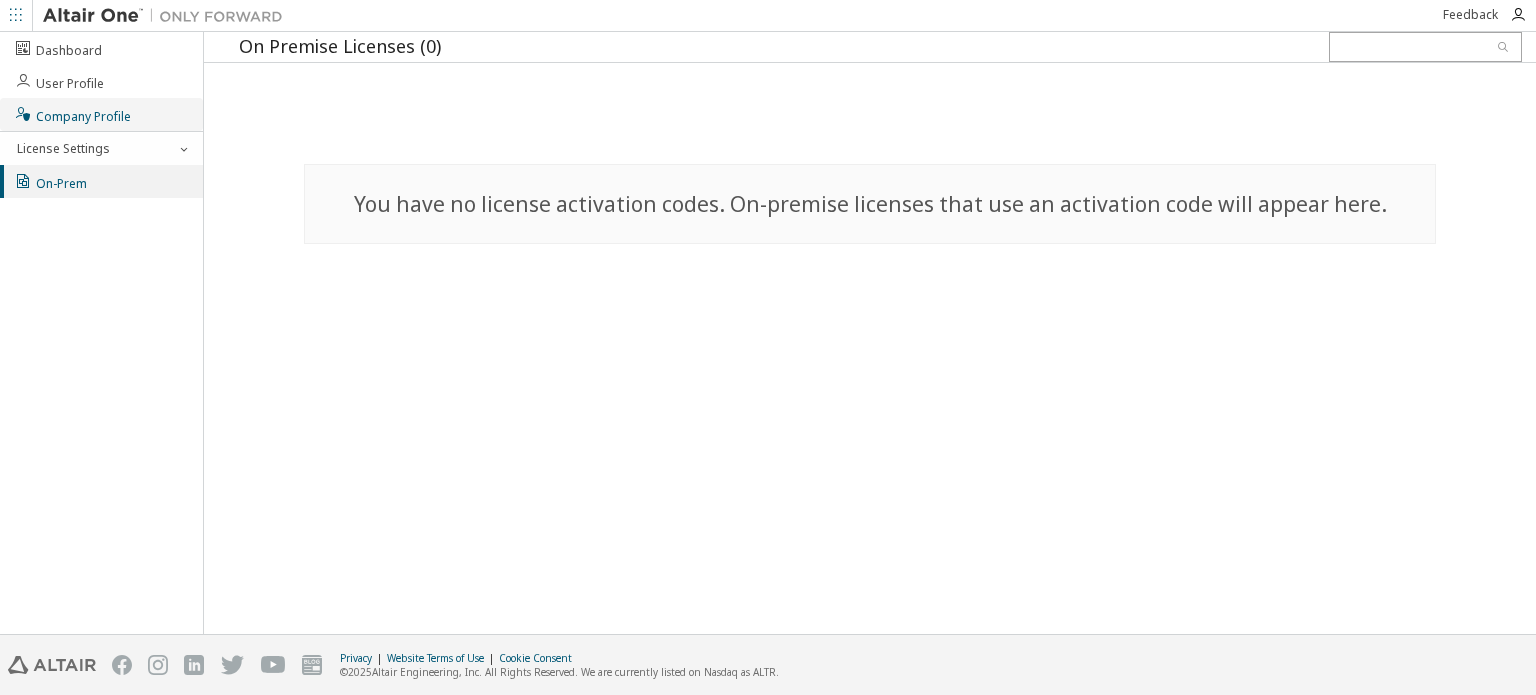 click on "Company Profile" at bounding box center (72, 114) 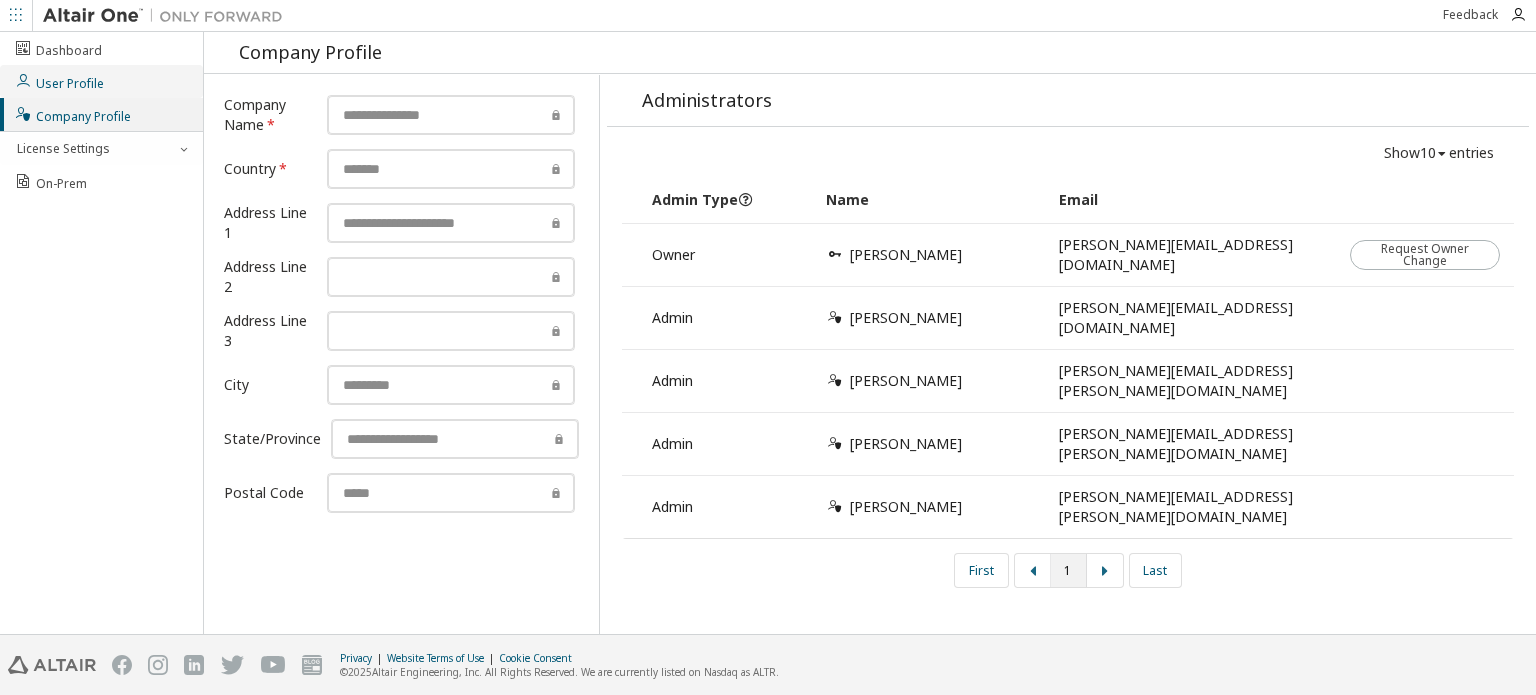 click on "User Profile" at bounding box center (59, 81) 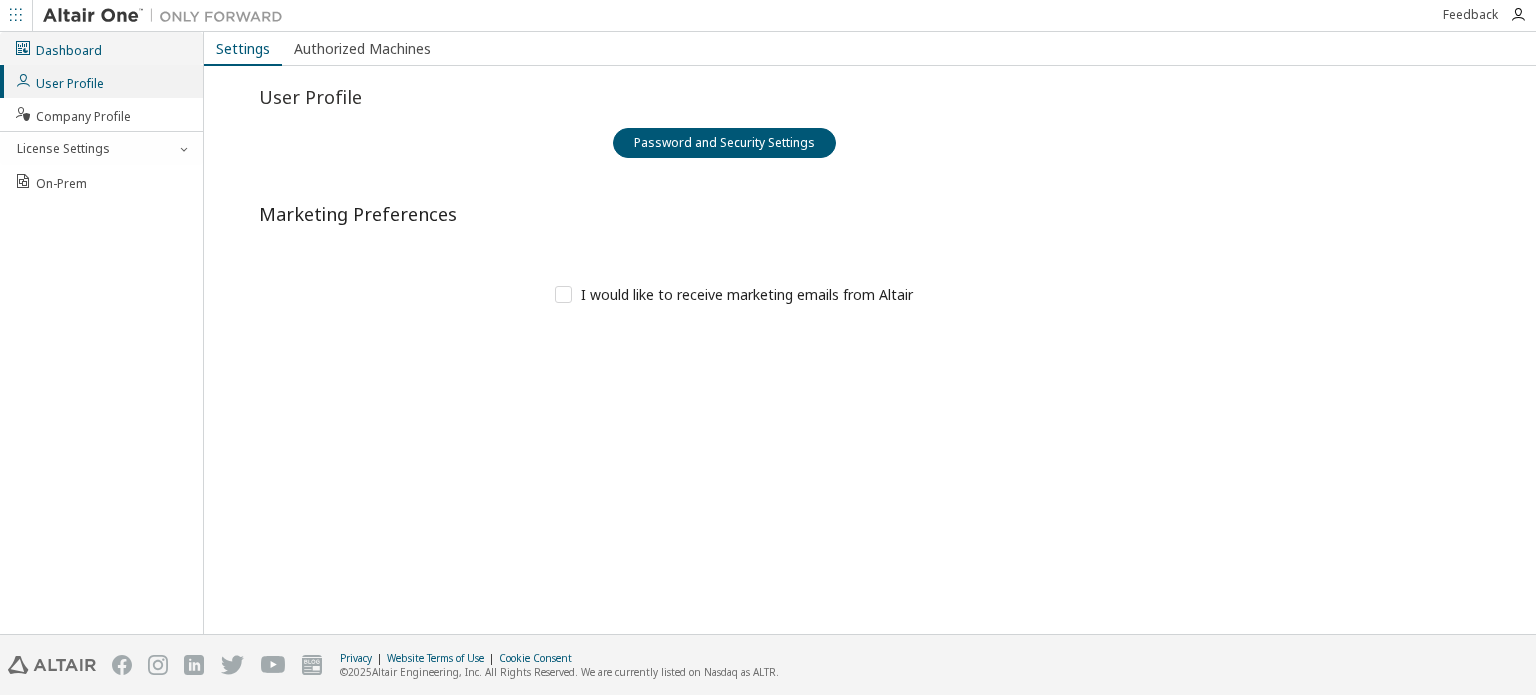 click on "Dashboard" at bounding box center [101, 48] 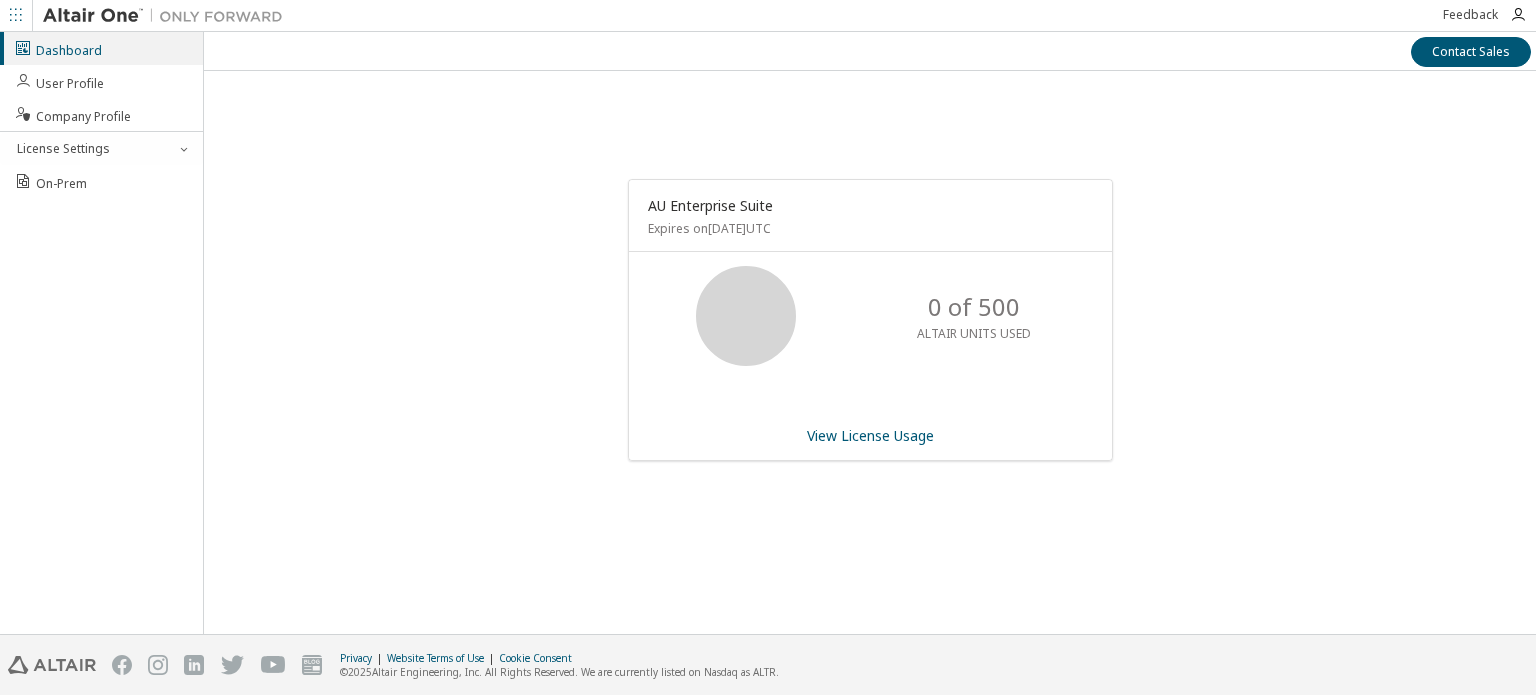 click at bounding box center [16, 16] 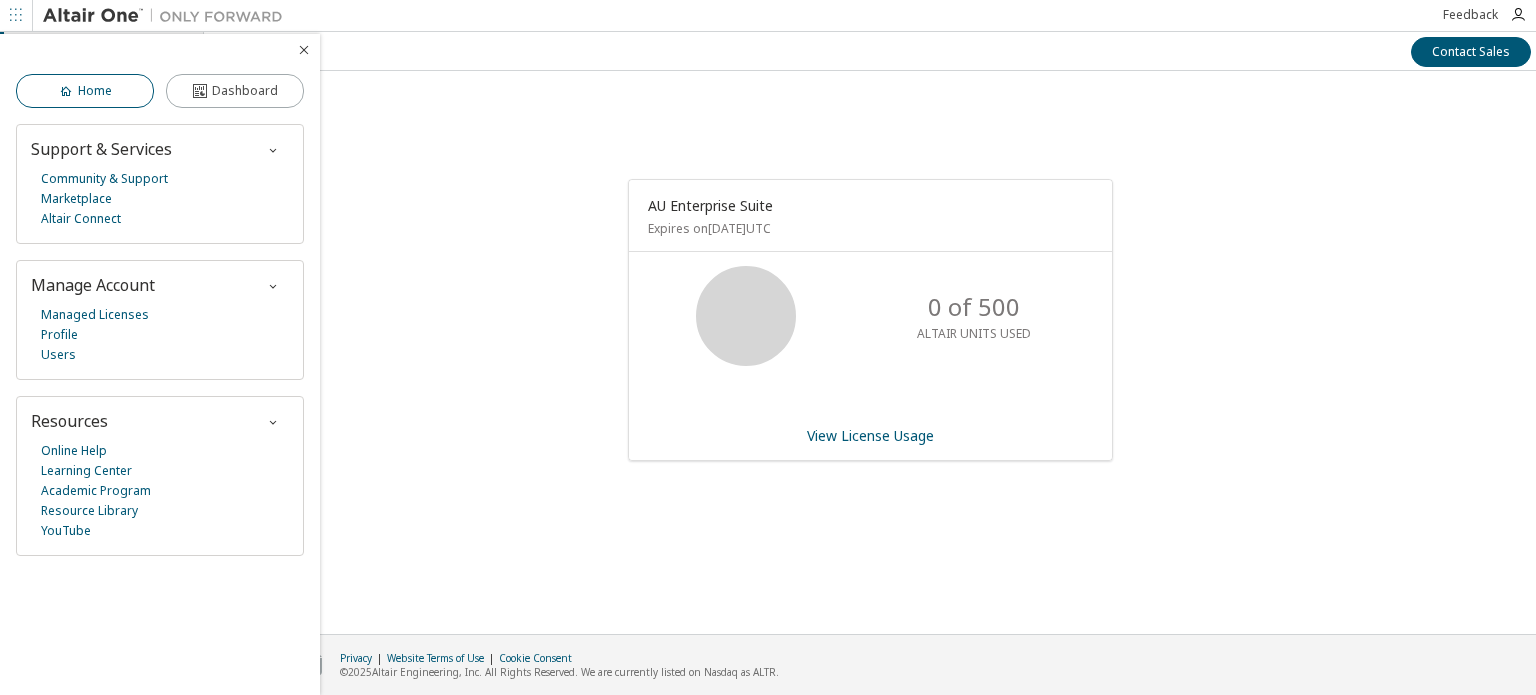 click on "Home" at bounding box center [95, 91] 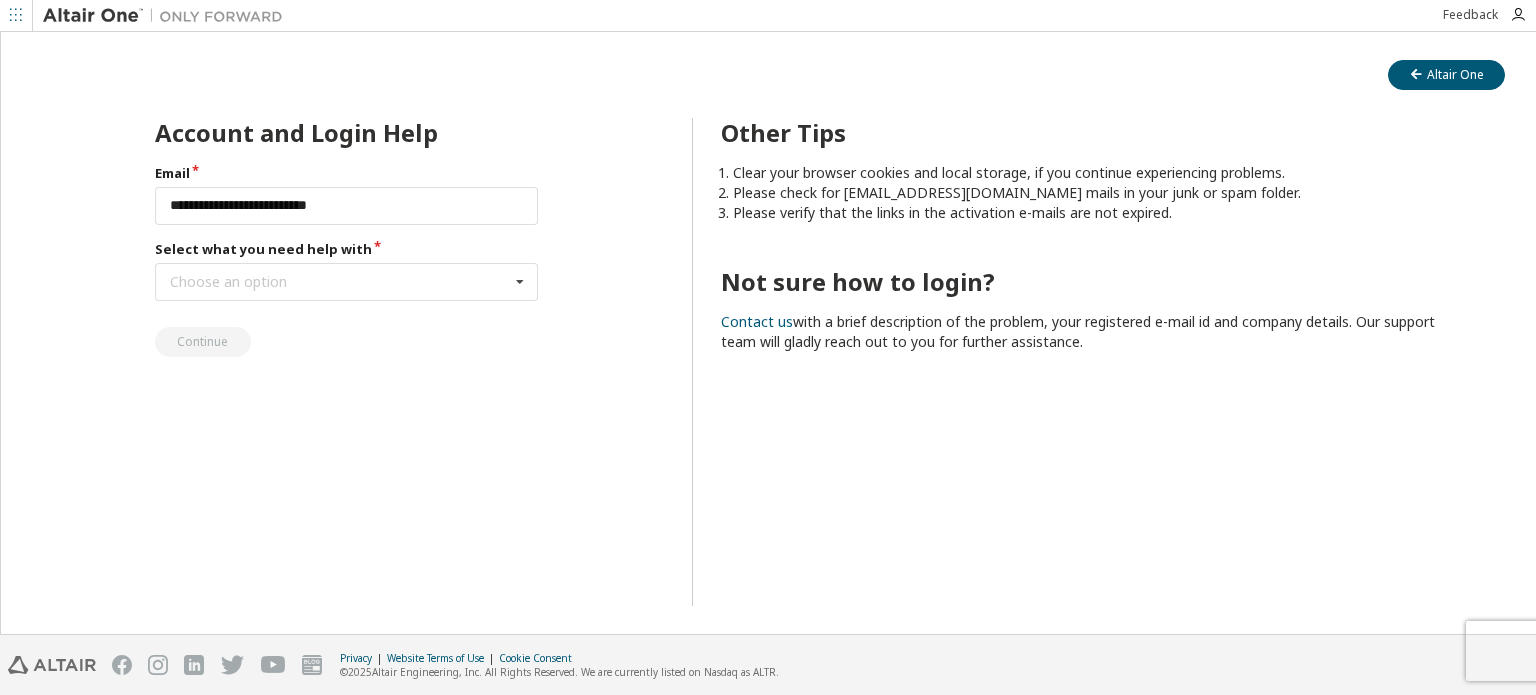 scroll, scrollTop: 0, scrollLeft: 0, axis: both 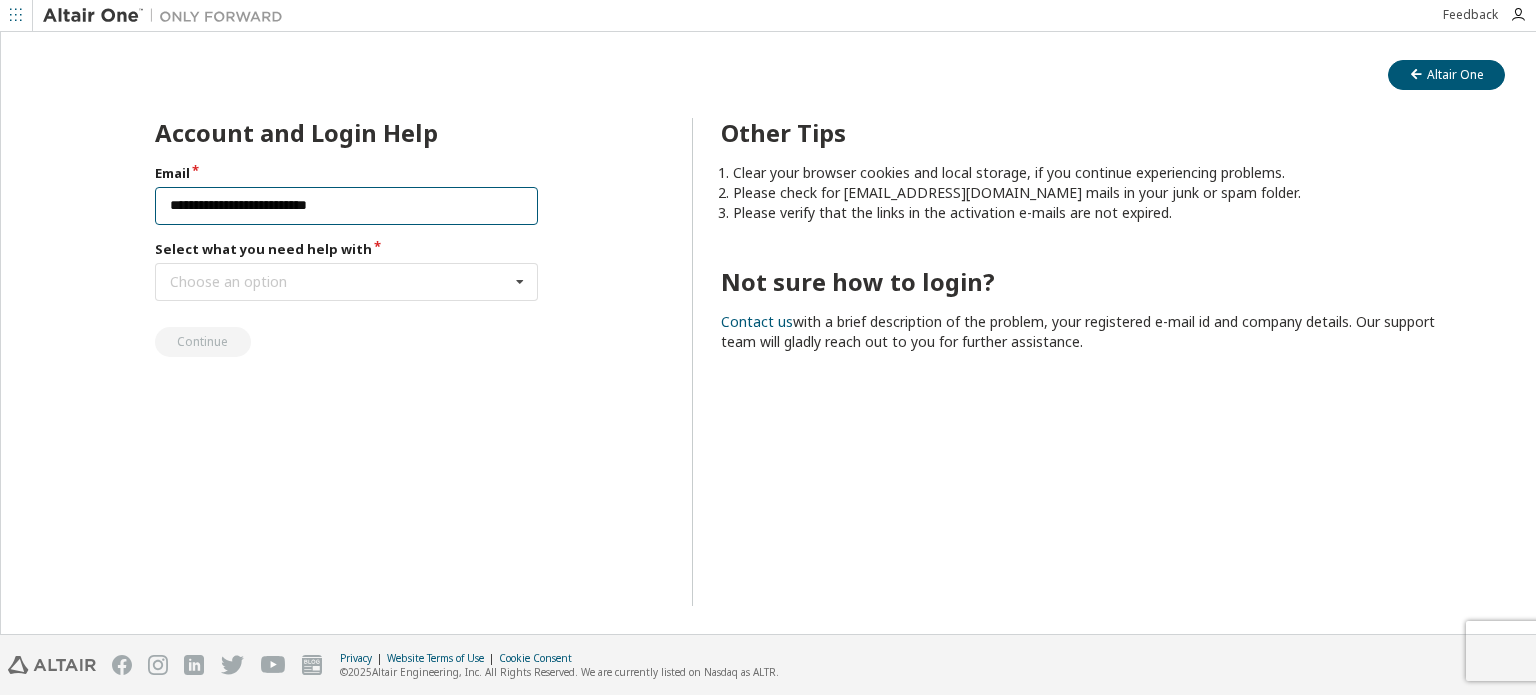 drag, startPoint x: 182, startPoint y: 219, endPoint x: 14, endPoint y: 220, distance: 168.00298 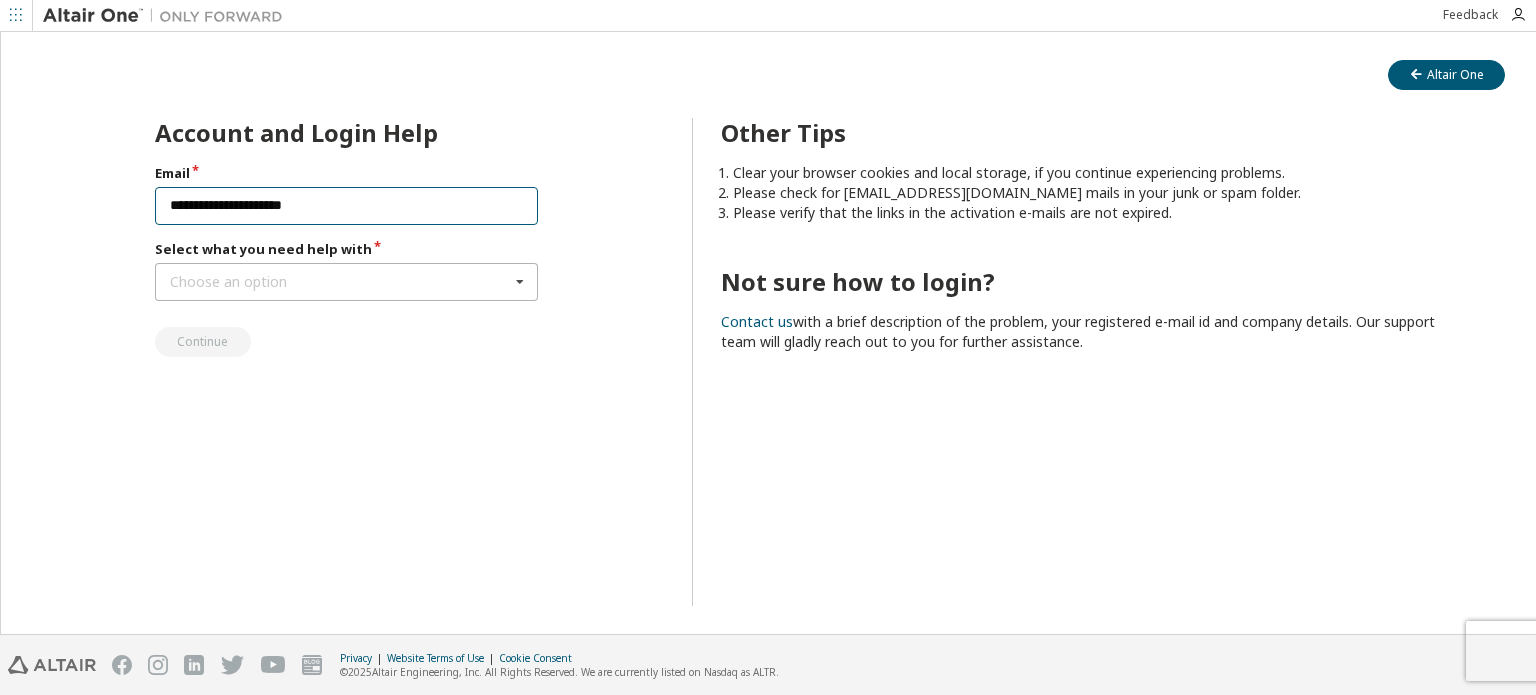 type on "**********" 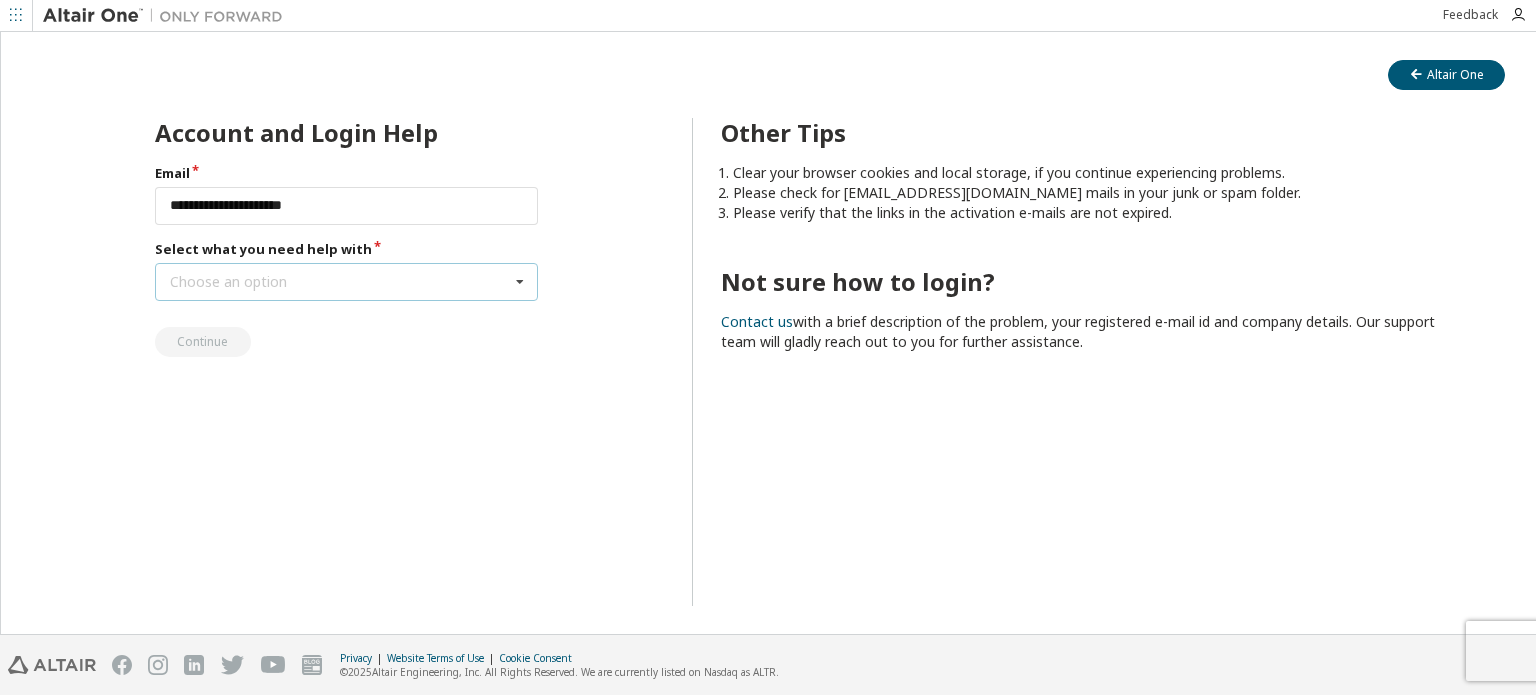 click on "Choose an option" at bounding box center [228, 282] 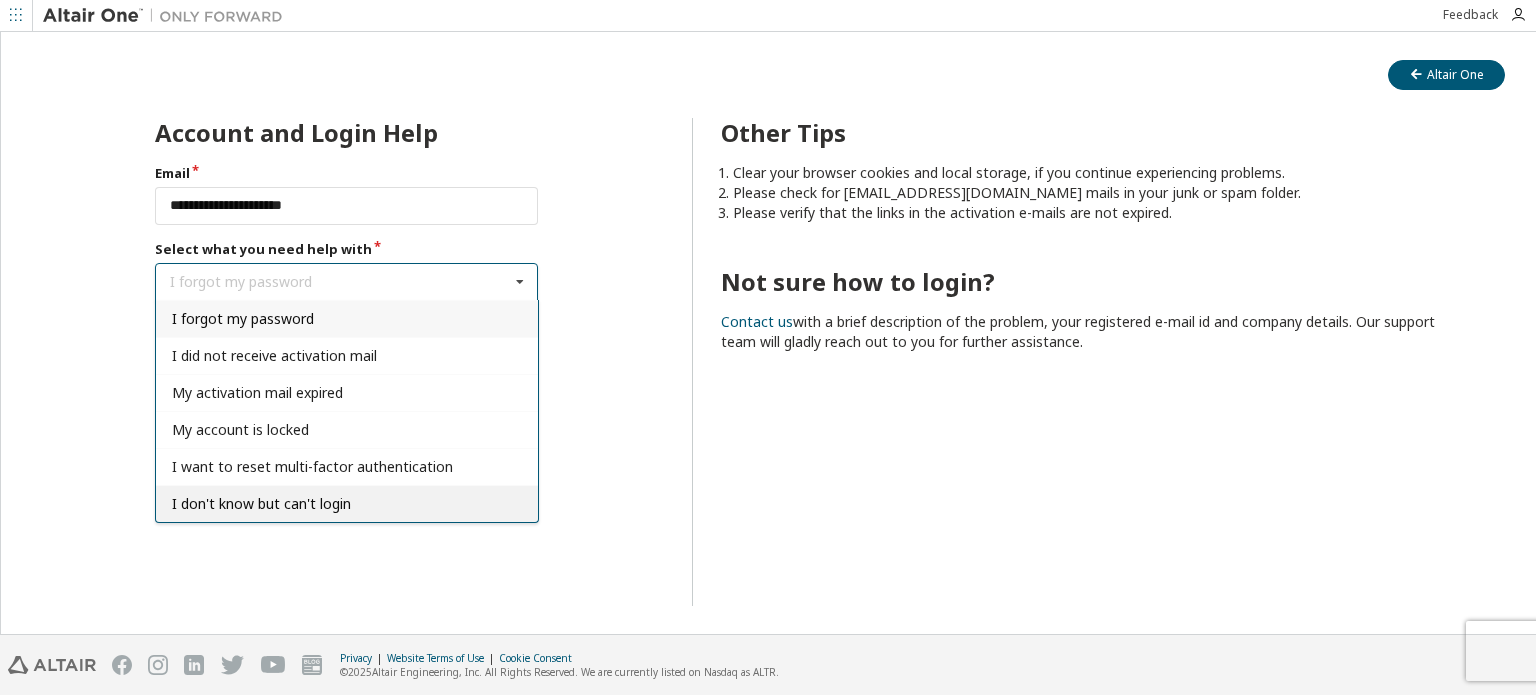 click on "I don't know but can't login" at bounding box center (261, 503) 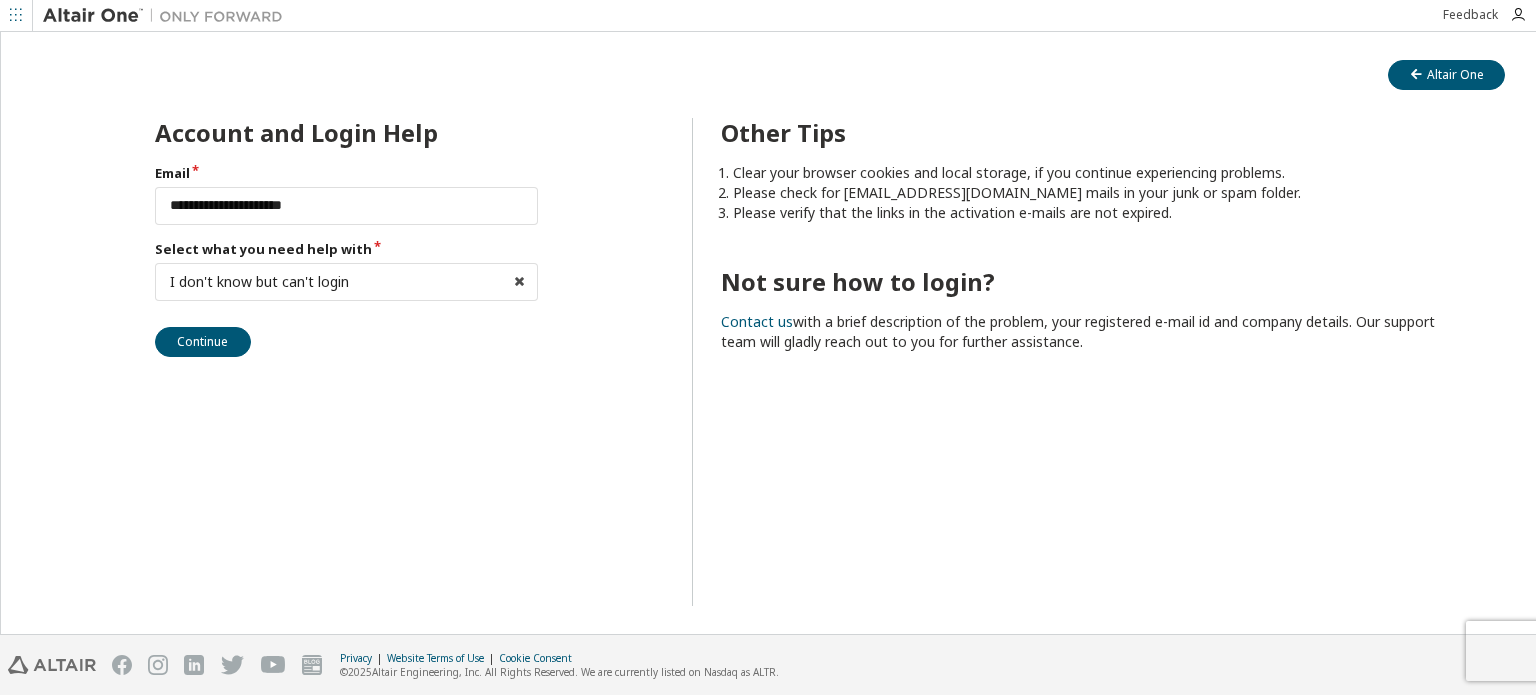 click on "**********" at bounding box center (308, 362) 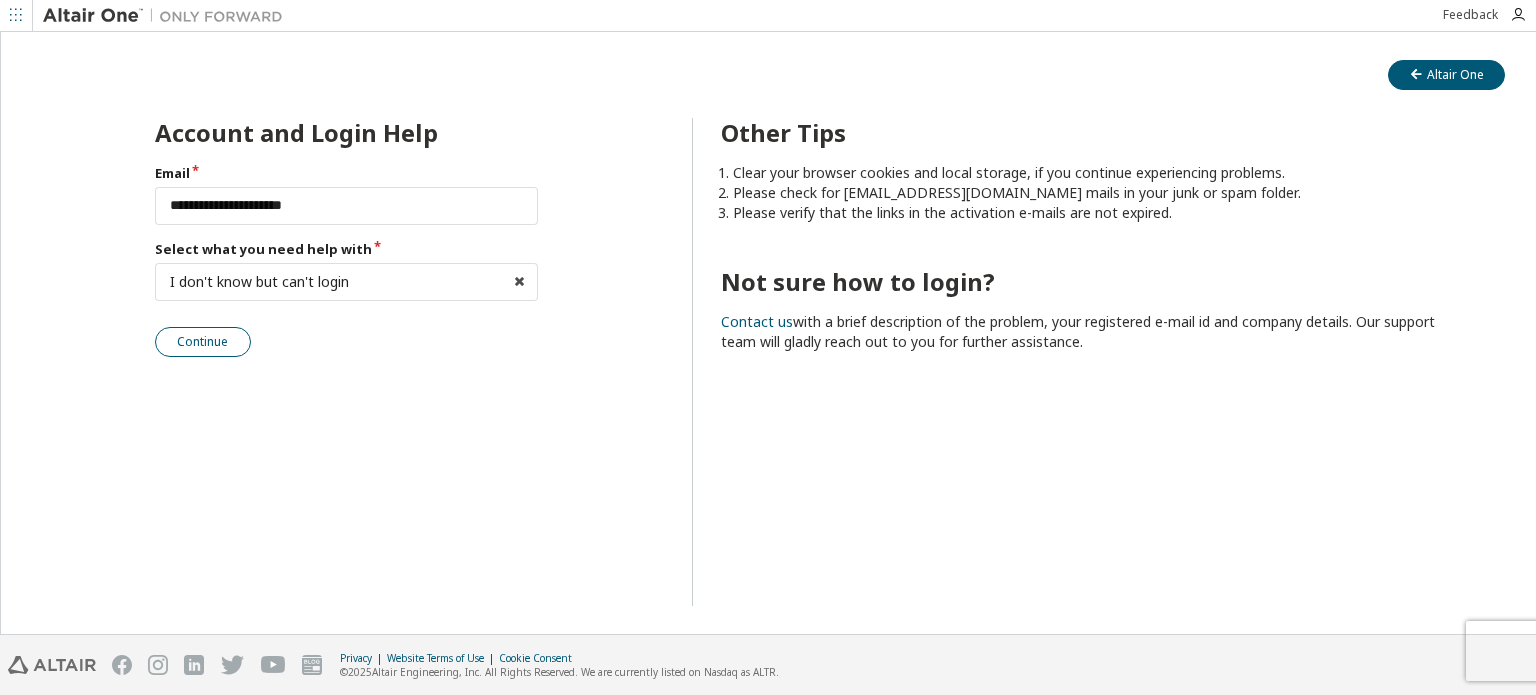 click on "Continue" at bounding box center (203, 342) 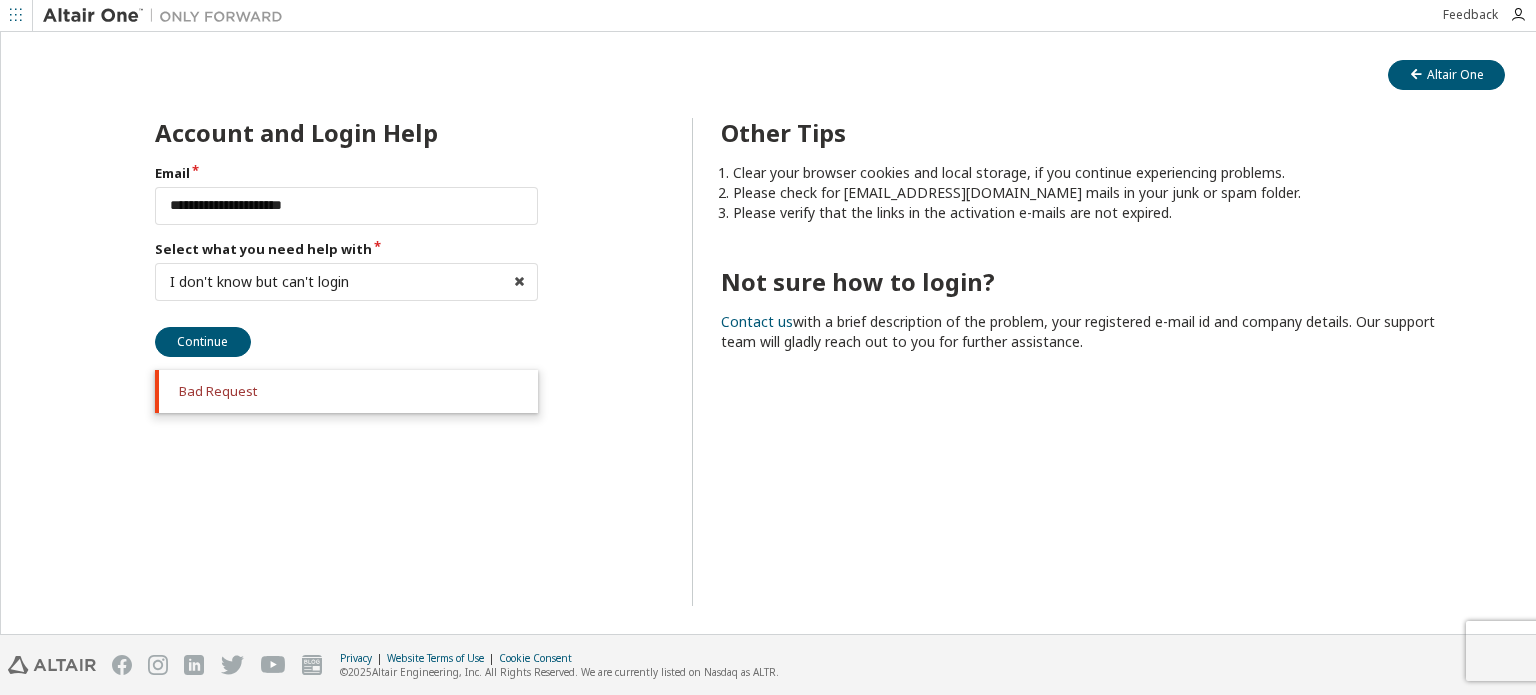 click on "Bad Request" at bounding box center [347, 391] 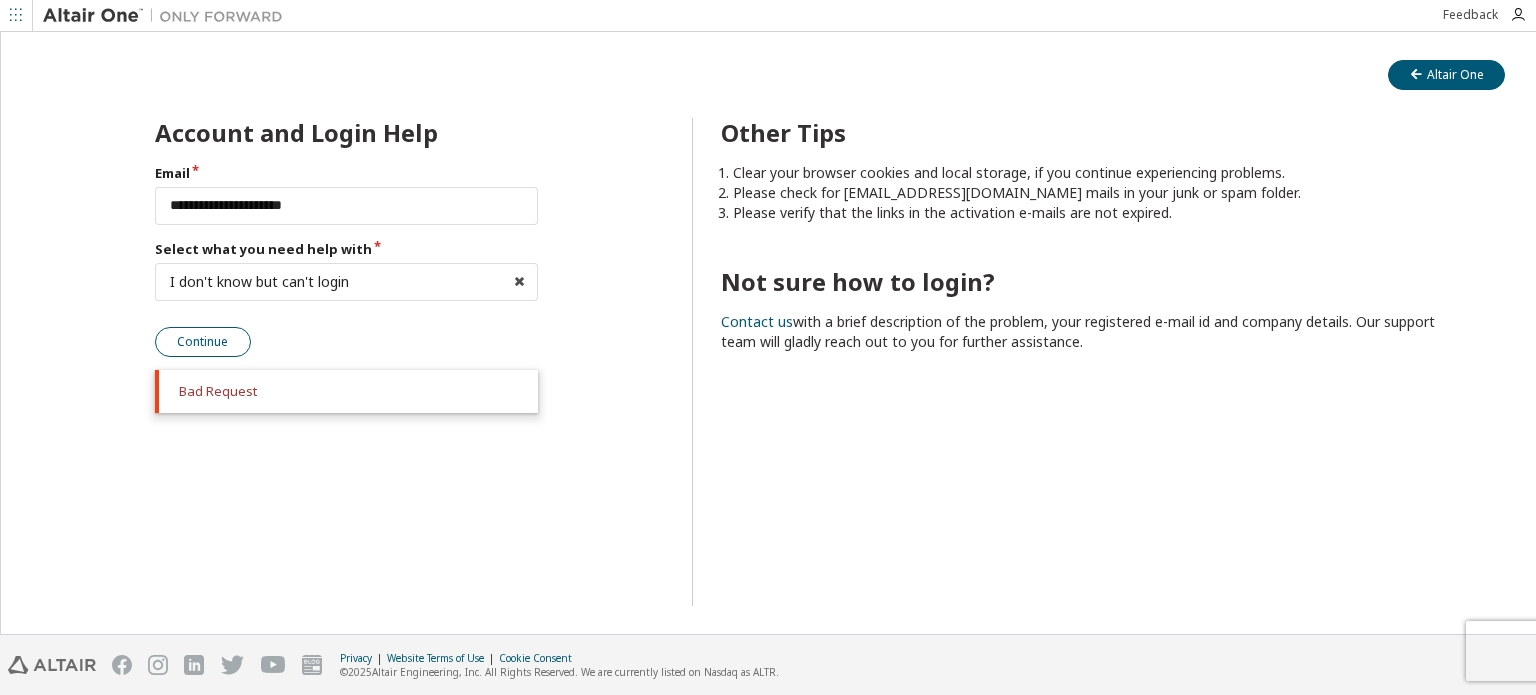 drag, startPoint x: 219, startPoint y: 347, endPoint x: 235, endPoint y: 347, distance: 16 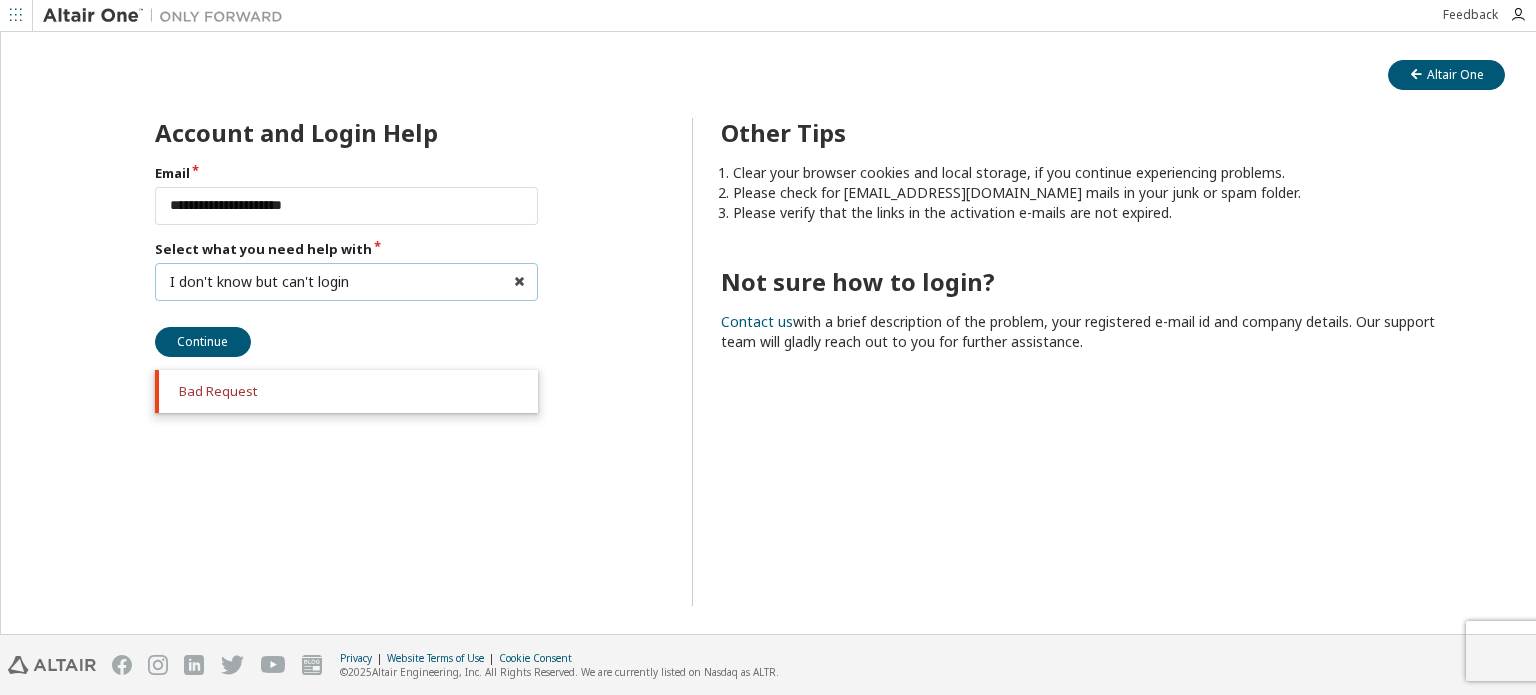 click on "I don't know but can't login I forgot my password I did not receive activation mail My activation mail expired My account is locked I want to reset multi-factor authentication I don't know but can't login" at bounding box center (347, 282) 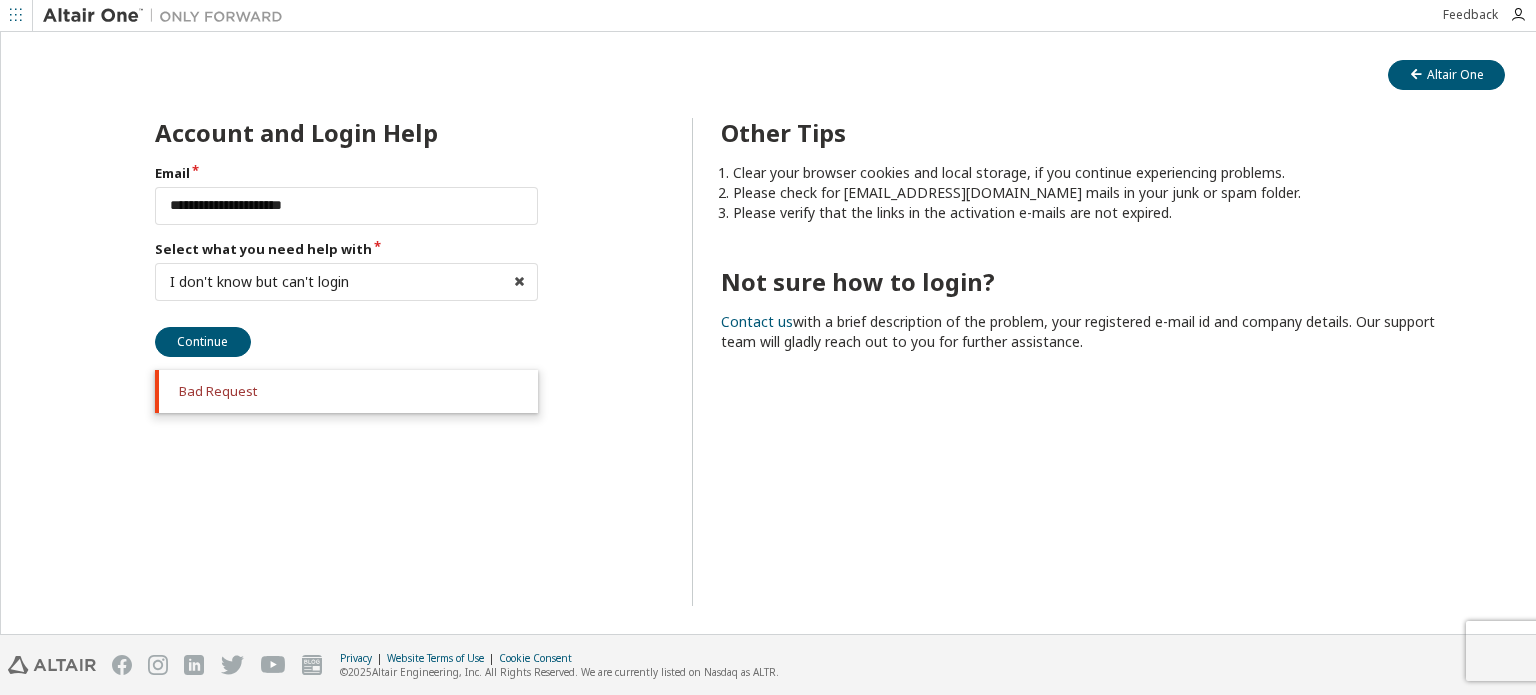 click on "**********" at bounding box center (768, 376) 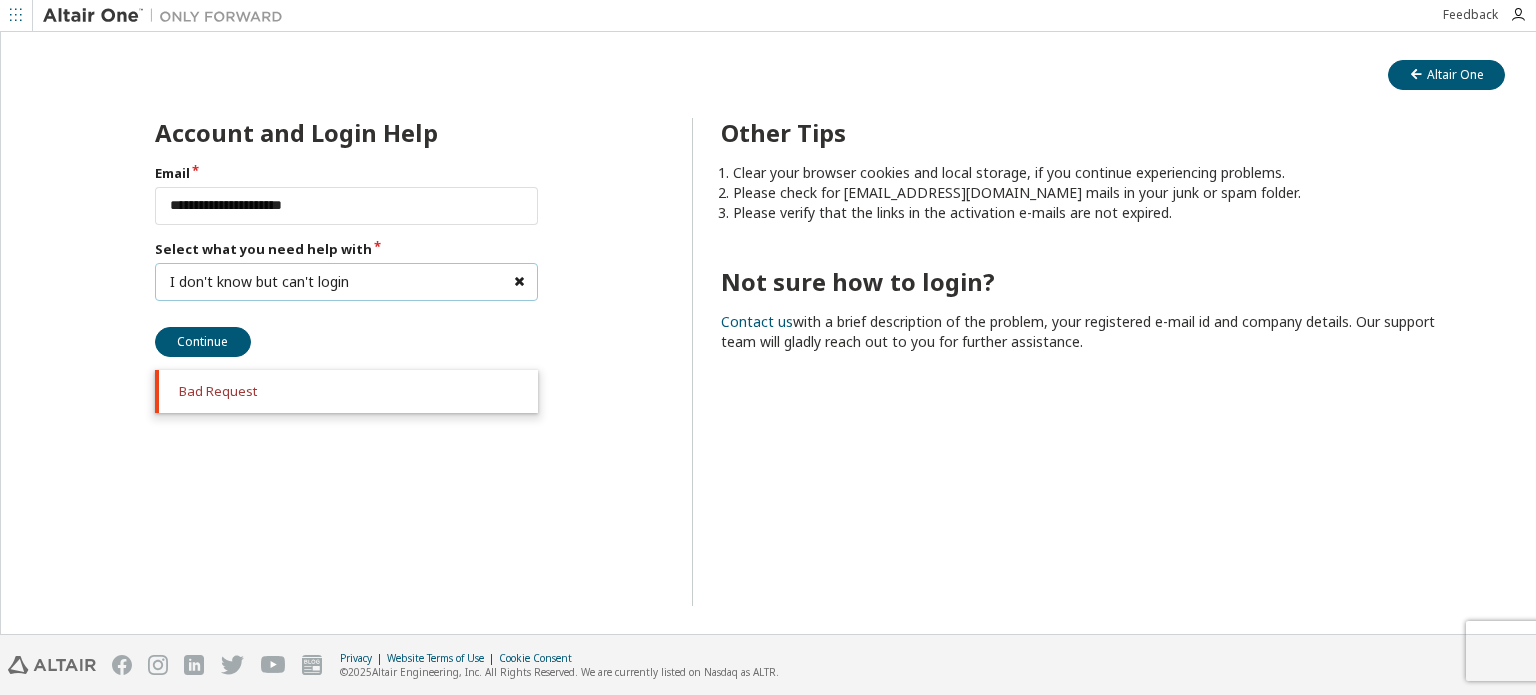 click at bounding box center (519, 282) 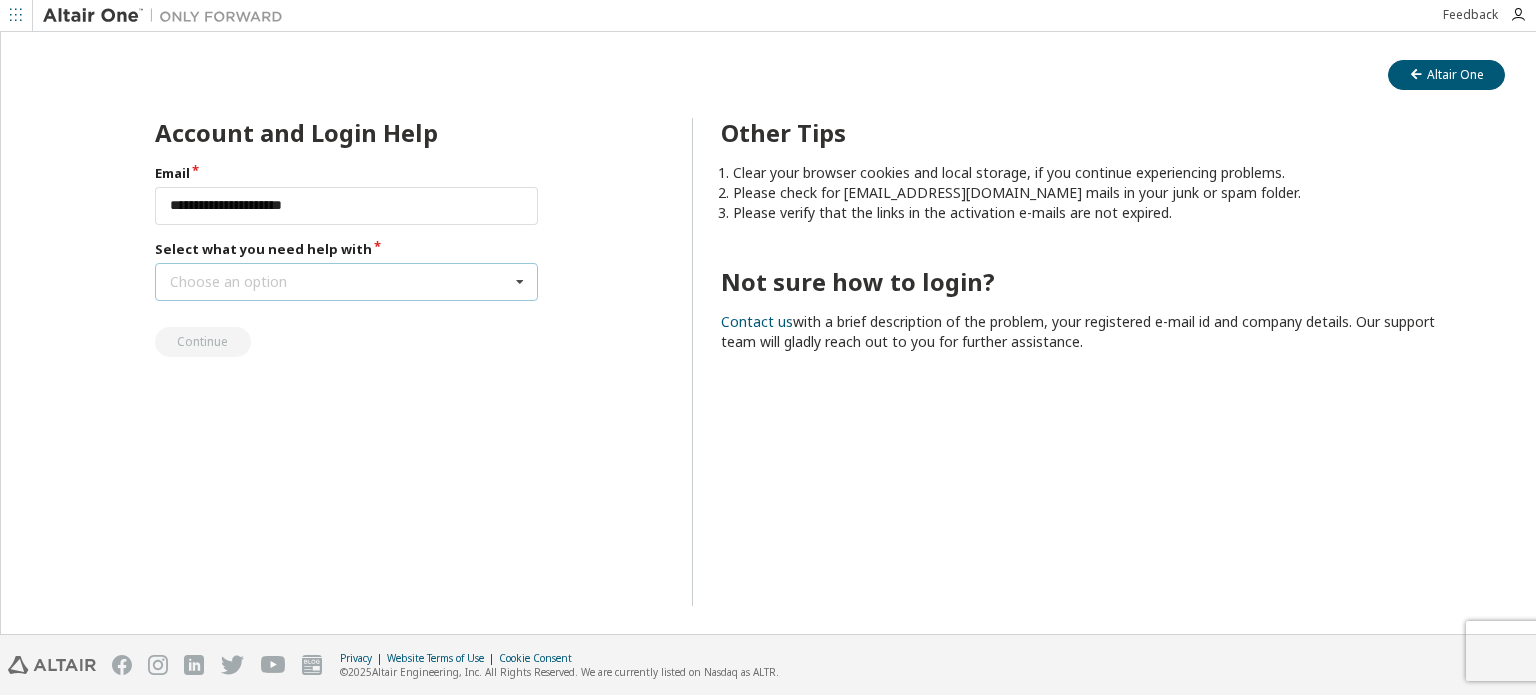 click on "Choose an option I forgot my password I did not receive activation mail My activation mail expired My account is locked I want to reset multi-factor authentication I don't know but can't login" at bounding box center [347, 282] 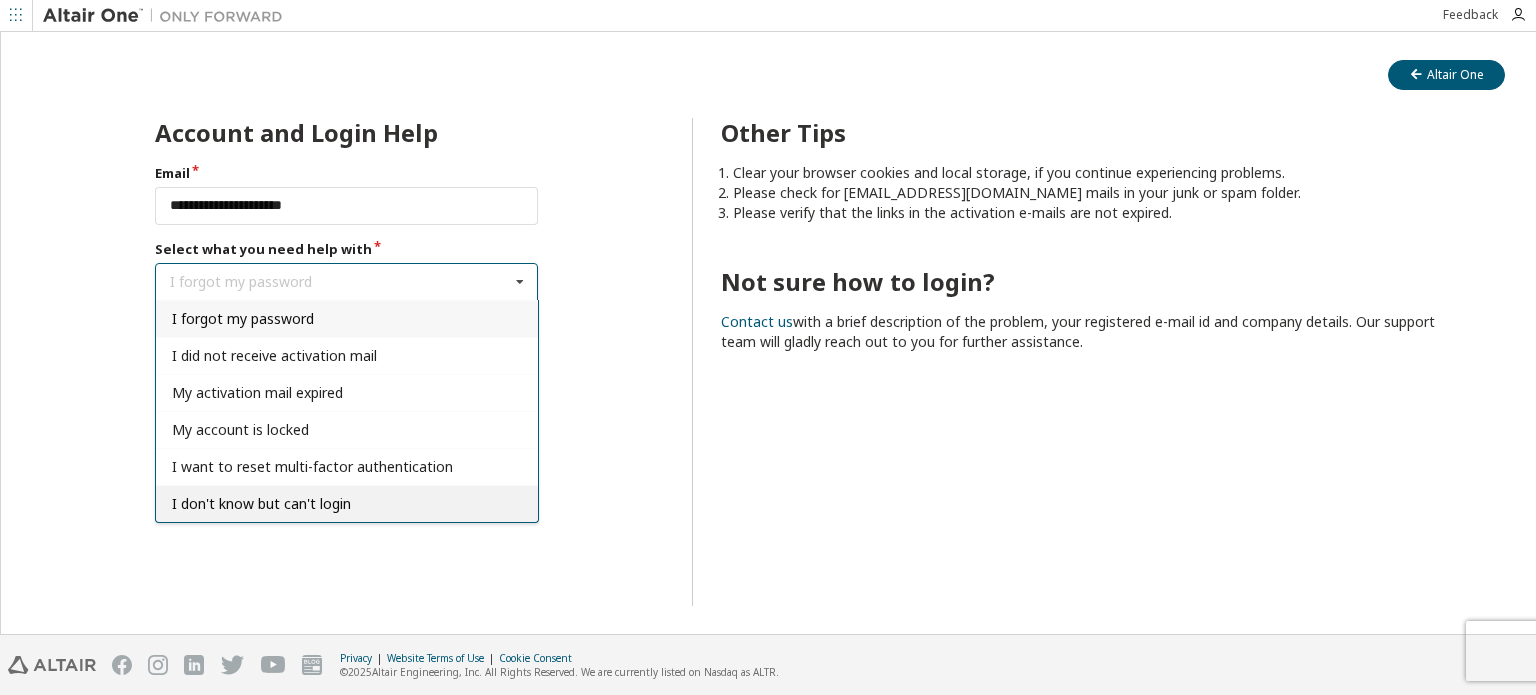 click on "I don't know but can't login" at bounding box center [347, 503] 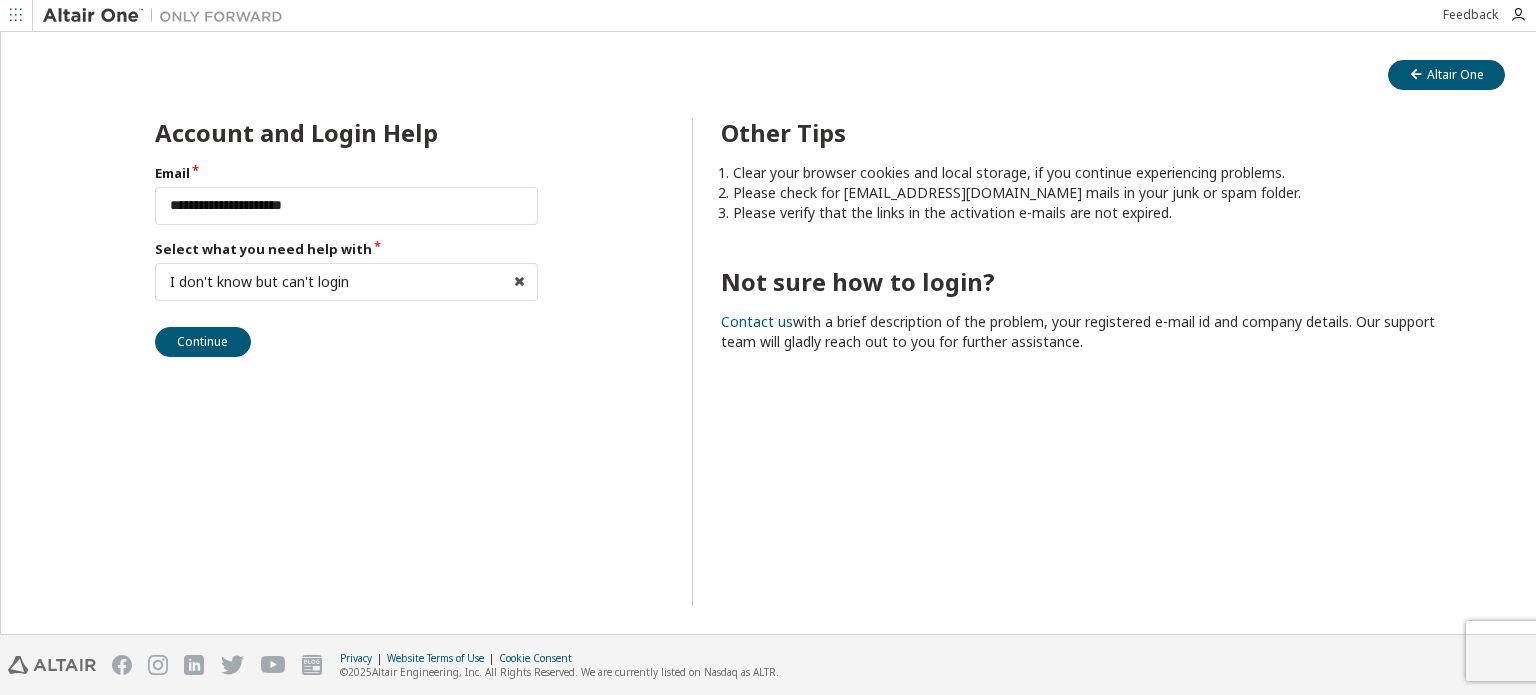 click on "**********" at bounding box center [308, 362] 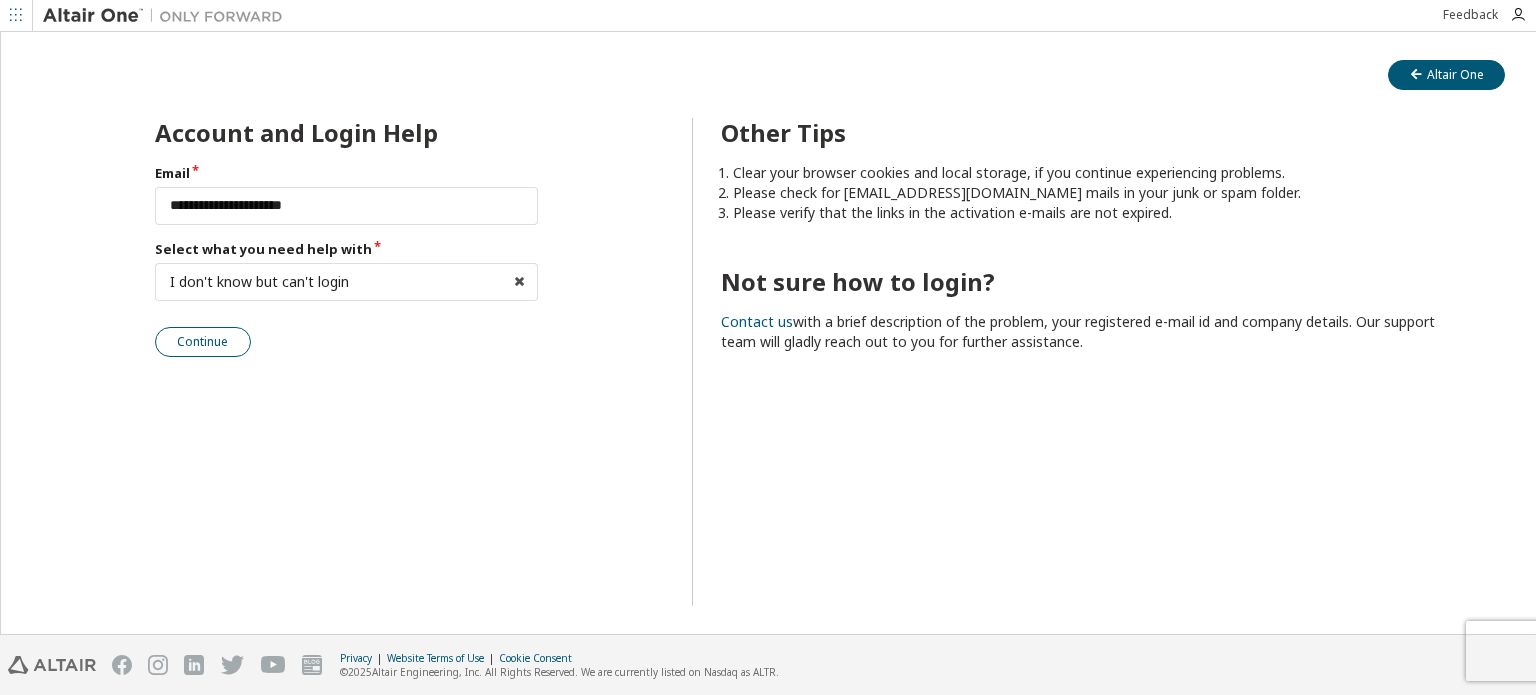 click on "Continue" at bounding box center (203, 342) 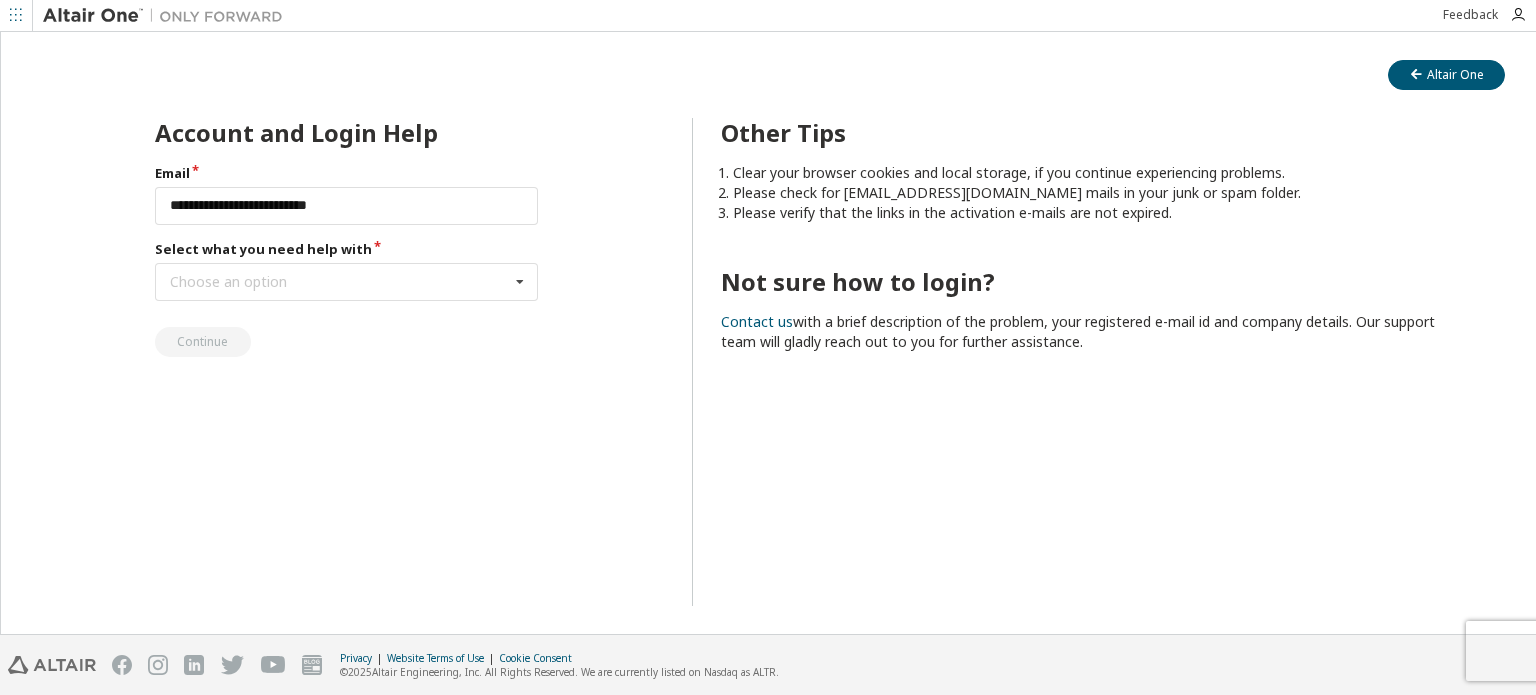 scroll, scrollTop: 0, scrollLeft: 0, axis: both 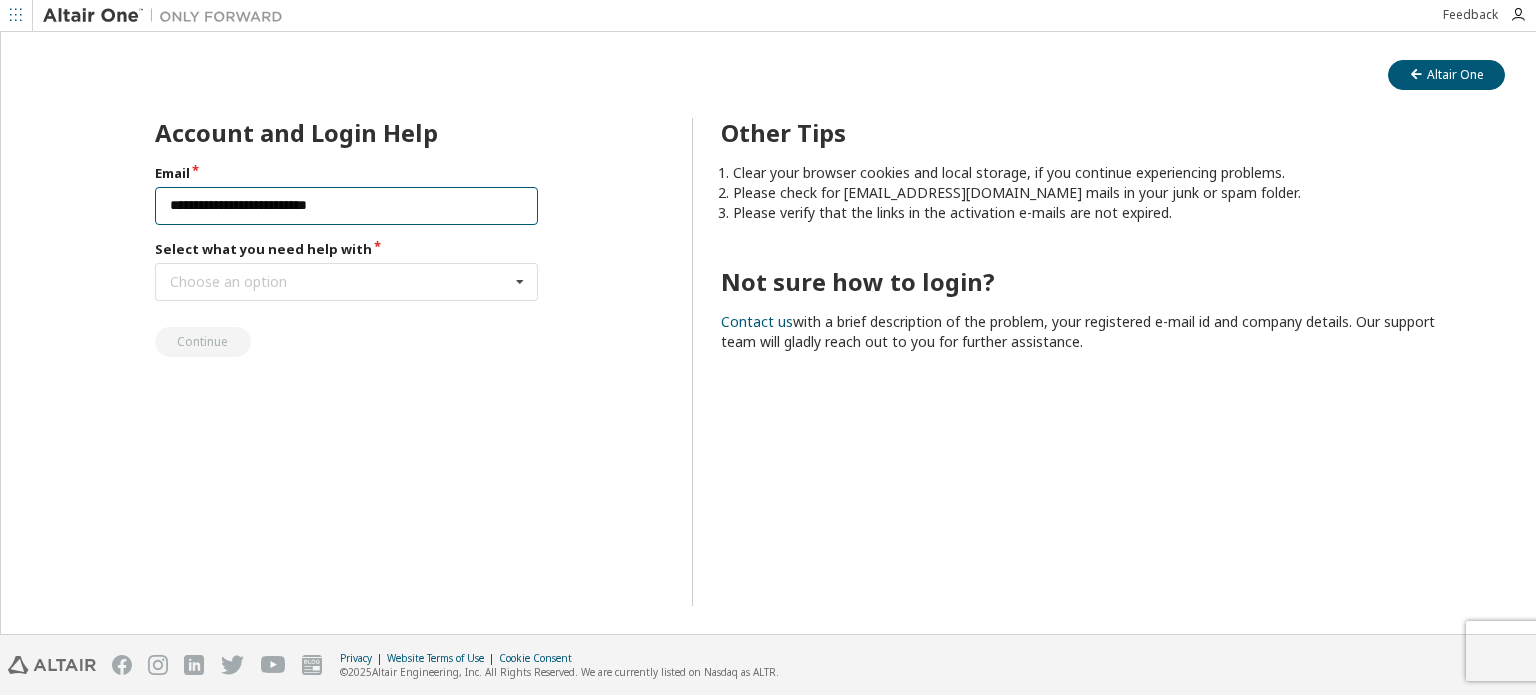 drag, startPoint x: 381, startPoint y: 204, endPoint x: 88, endPoint y: 235, distance: 294.63538 